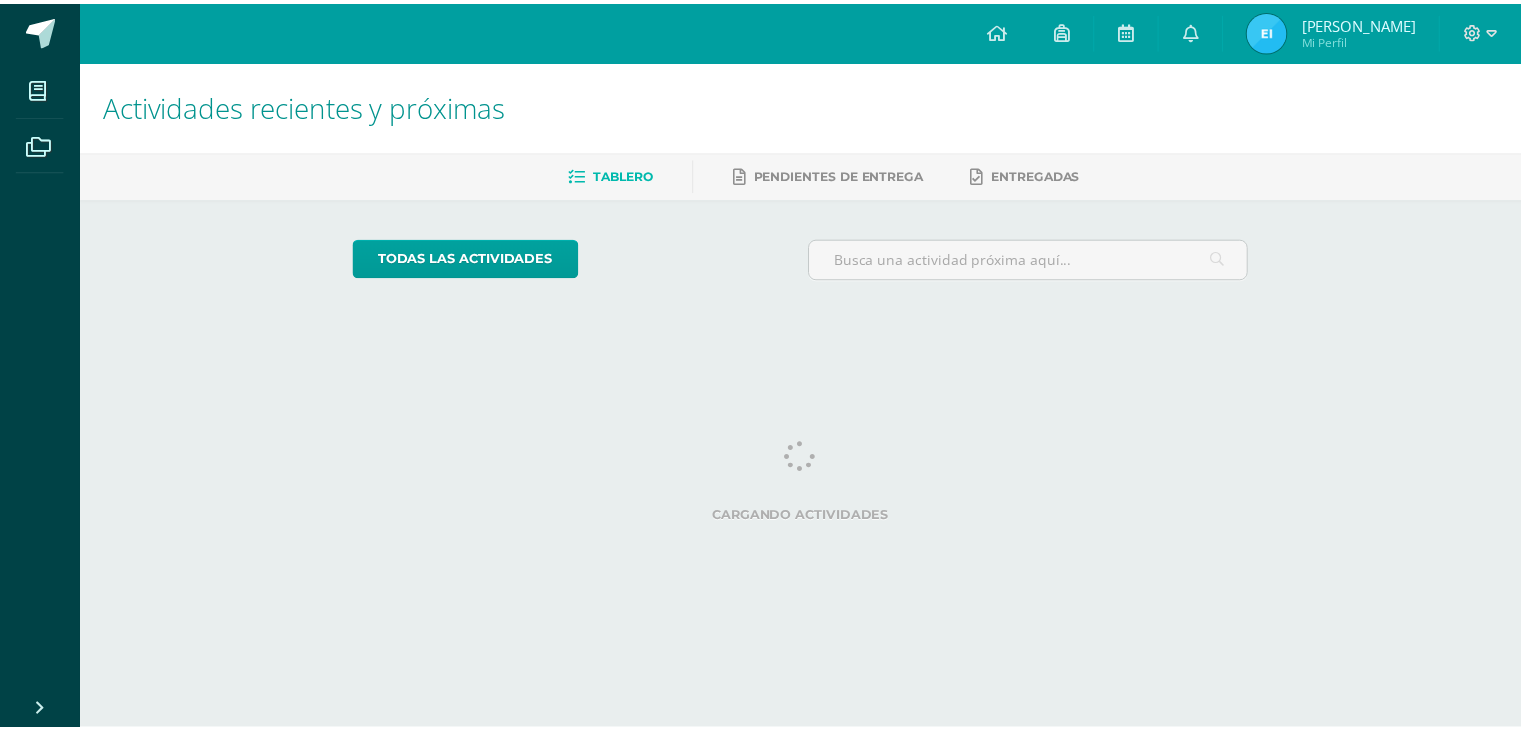 scroll, scrollTop: 0, scrollLeft: 0, axis: both 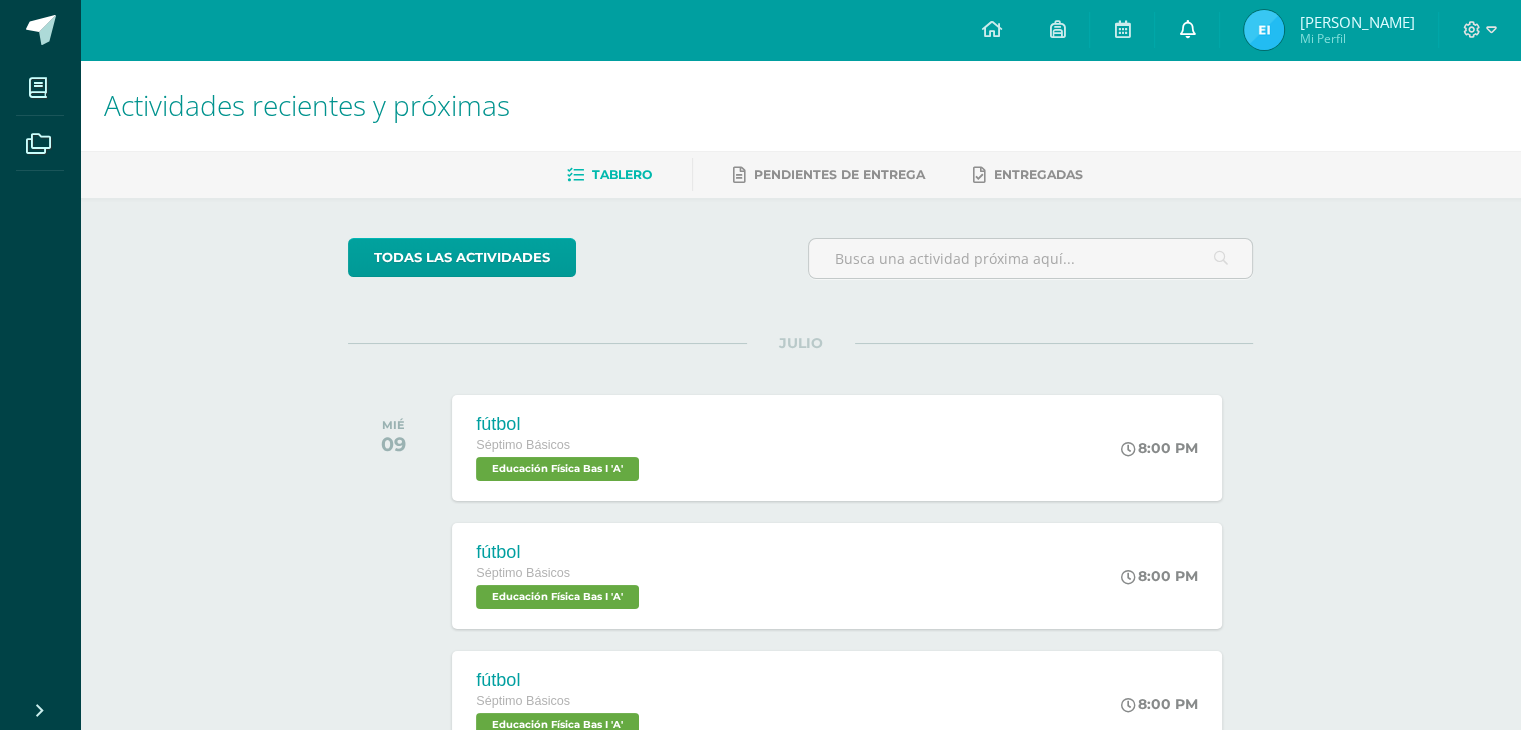 click at bounding box center [1187, 30] 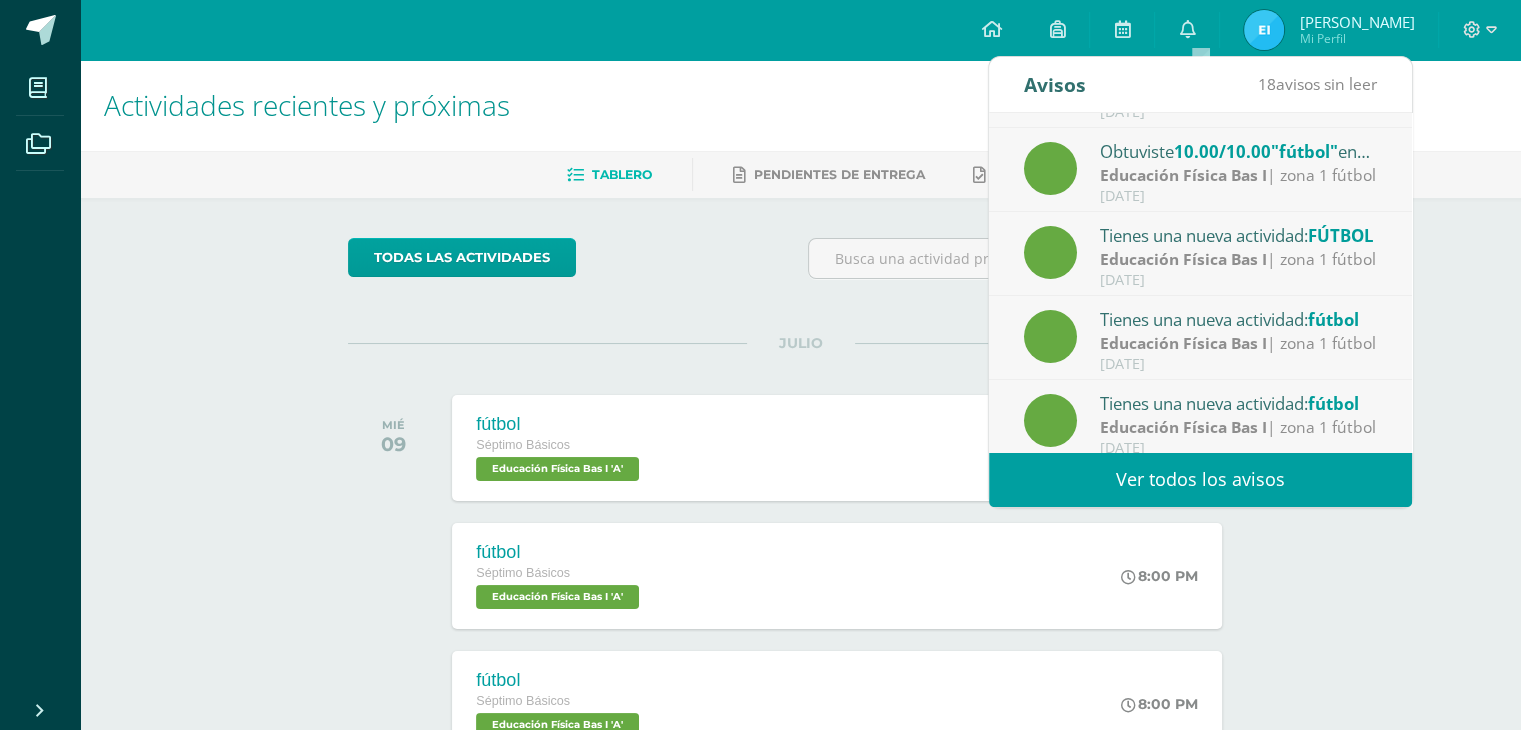 scroll, scrollTop: 332, scrollLeft: 0, axis: vertical 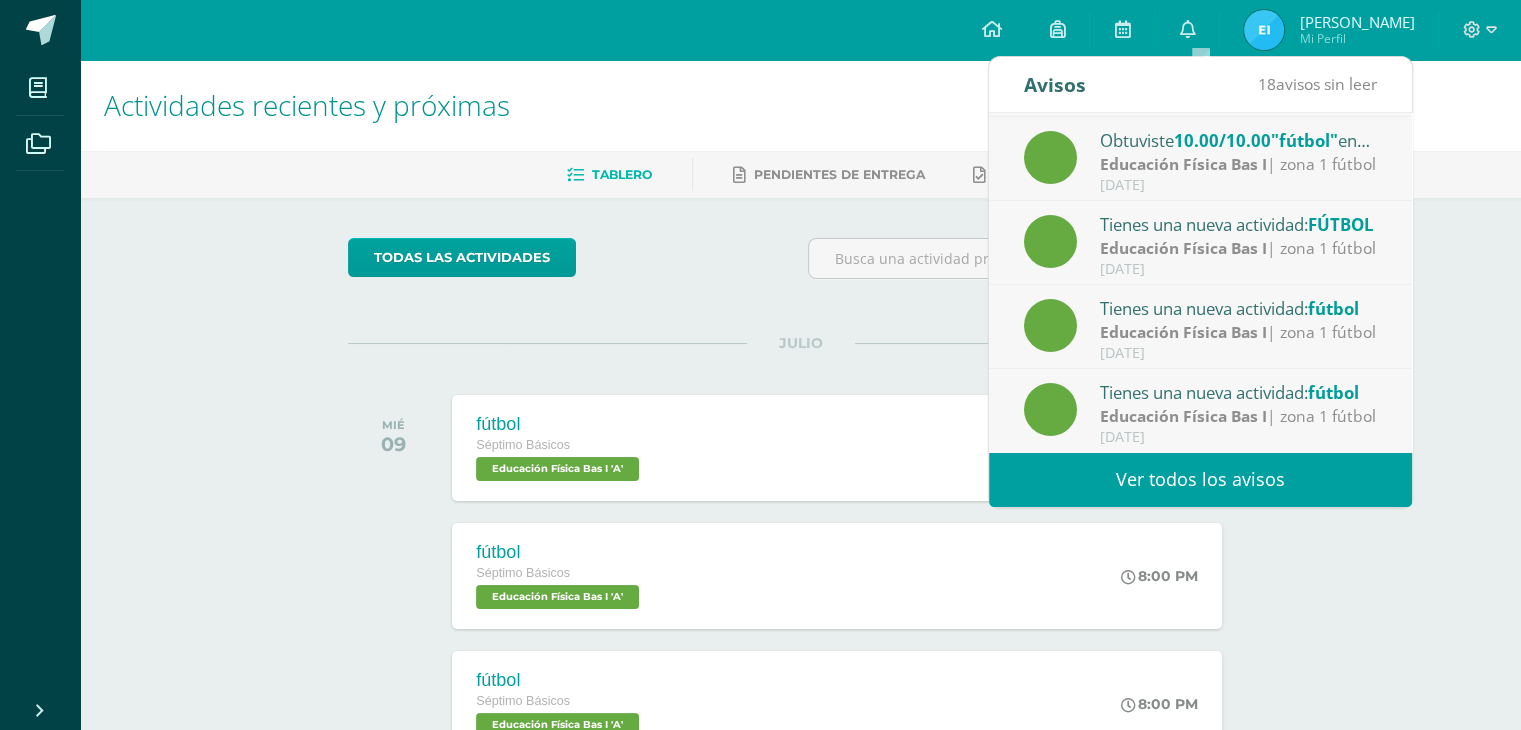 click on "Ver todos los avisos" at bounding box center [1200, 479] 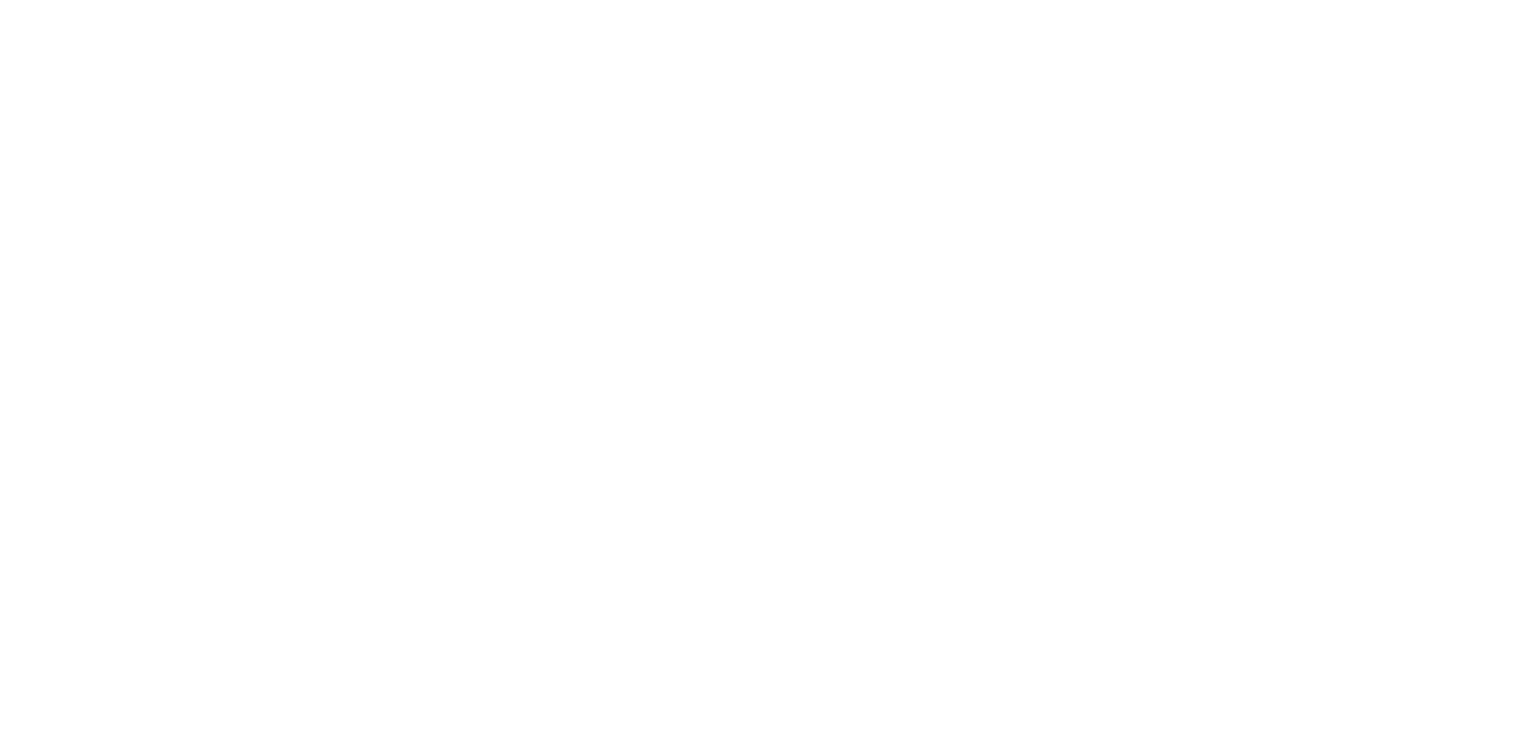 scroll, scrollTop: 0, scrollLeft: 0, axis: both 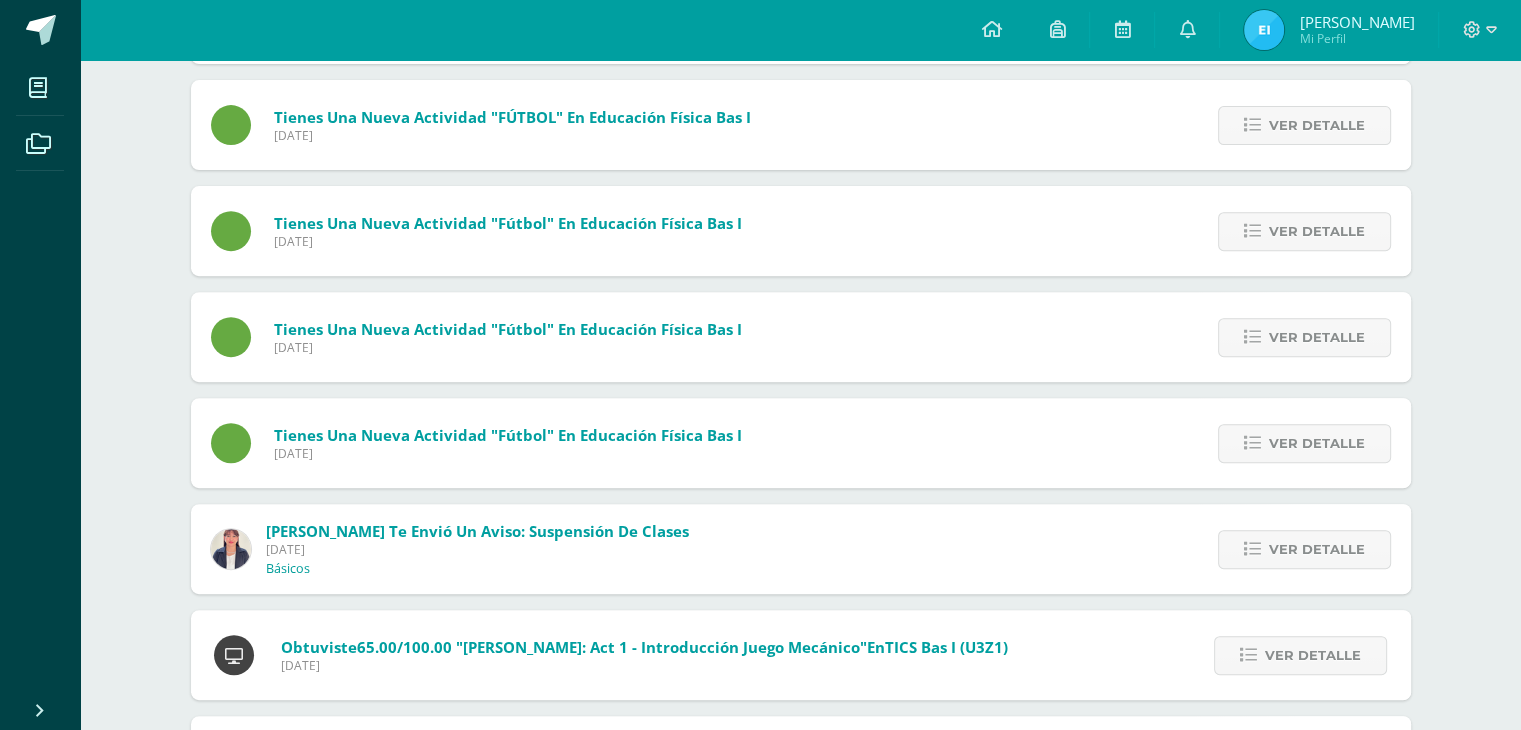 click on "Obtuviste
65.00/100.00
"ROB: Act 1 - Introducción Juego mecánico"
en
TICS  Bas I (U3Z1)
Martes 08 de Julio de 2025" at bounding box center [612, 655] 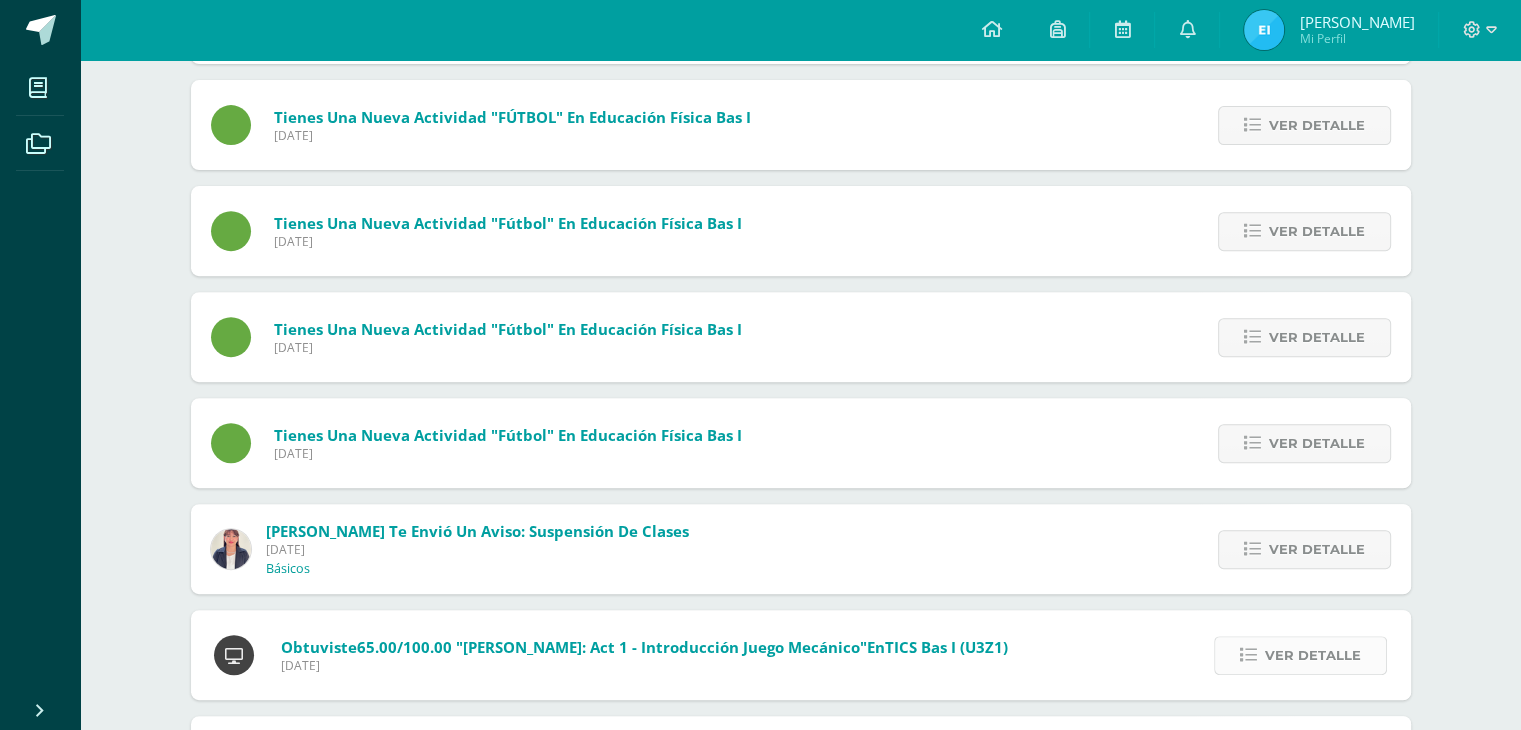 click on "Ver detalle" at bounding box center [1300, 655] 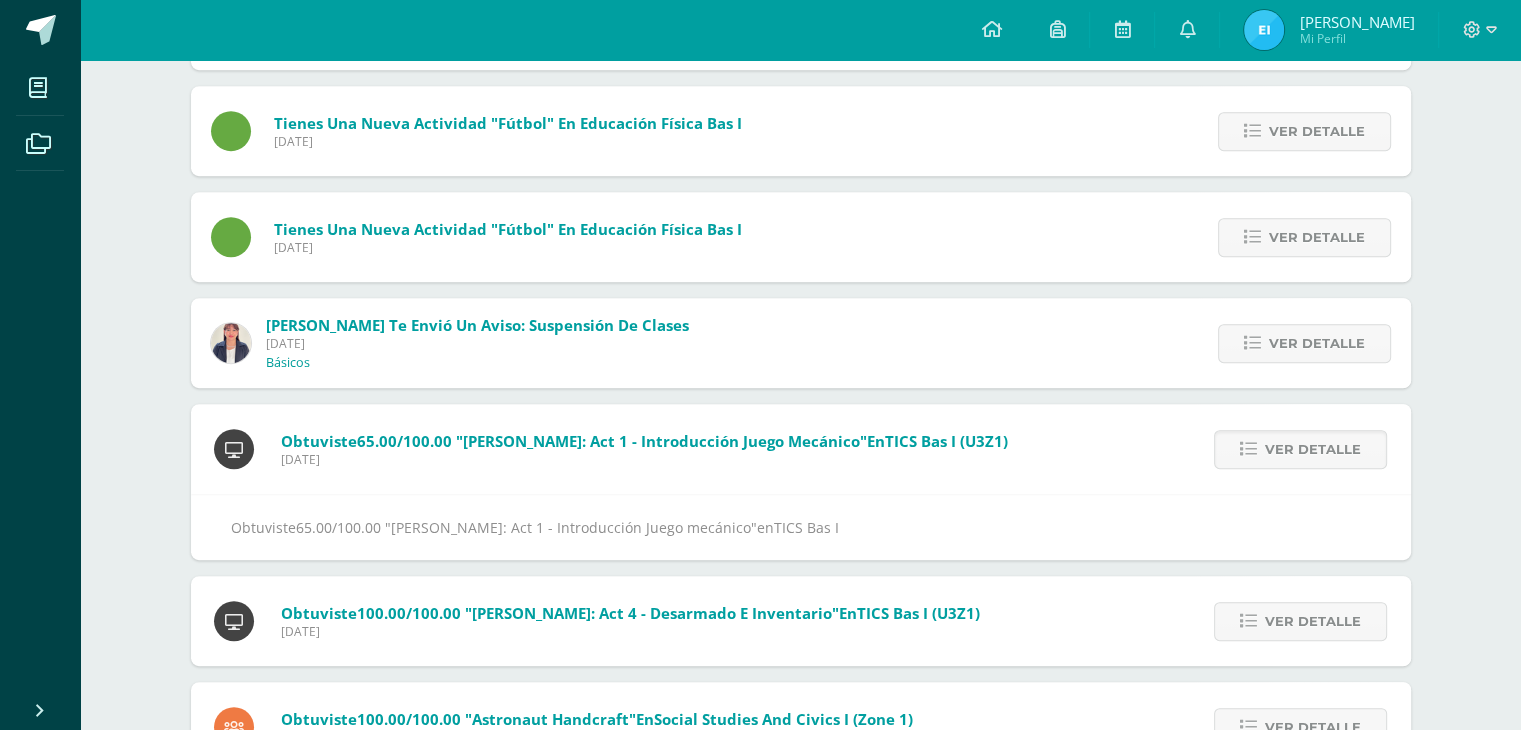 scroll, scrollTop: 968, scrollLeft: 0, axis: vertical 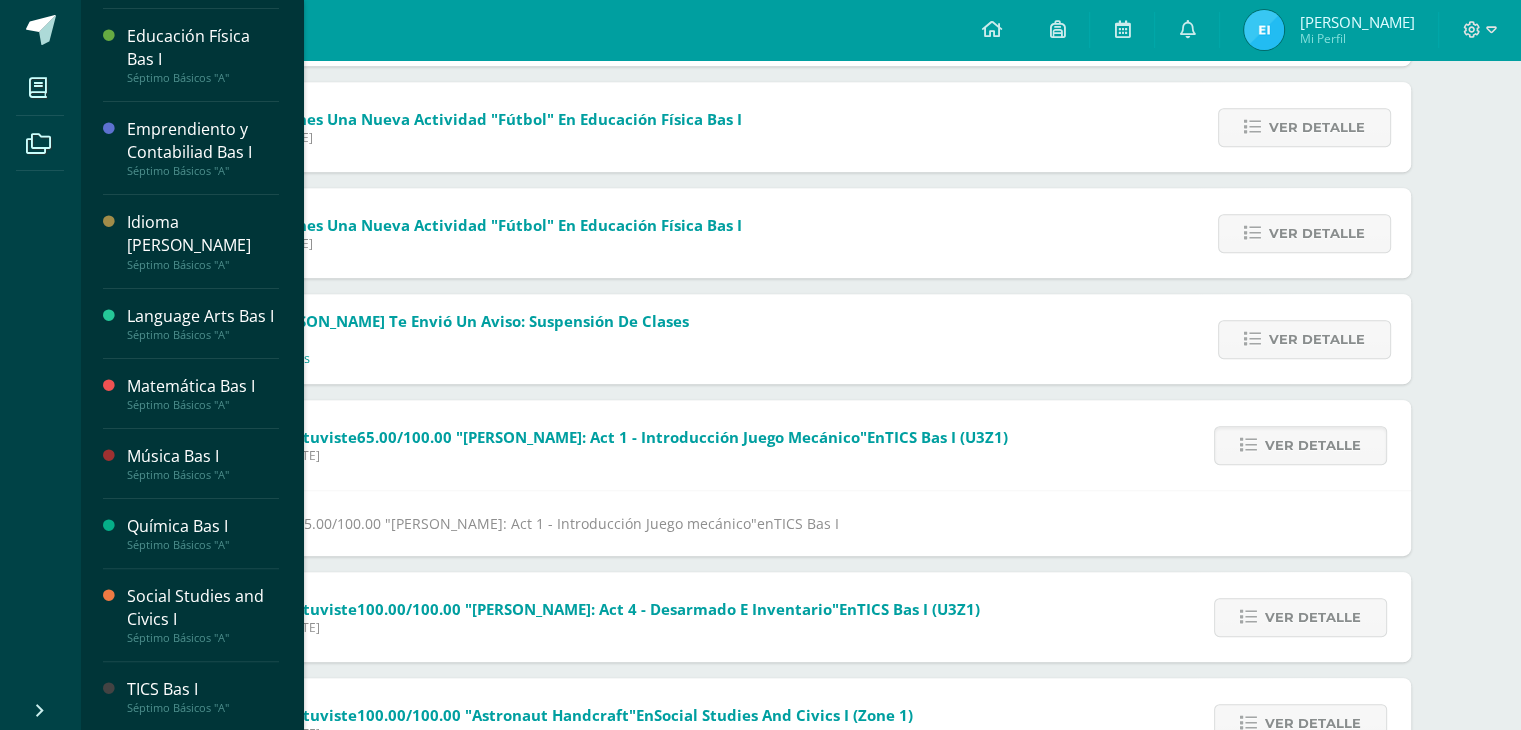 click on "TICS  Bas I" at bounding box center [203, 689] 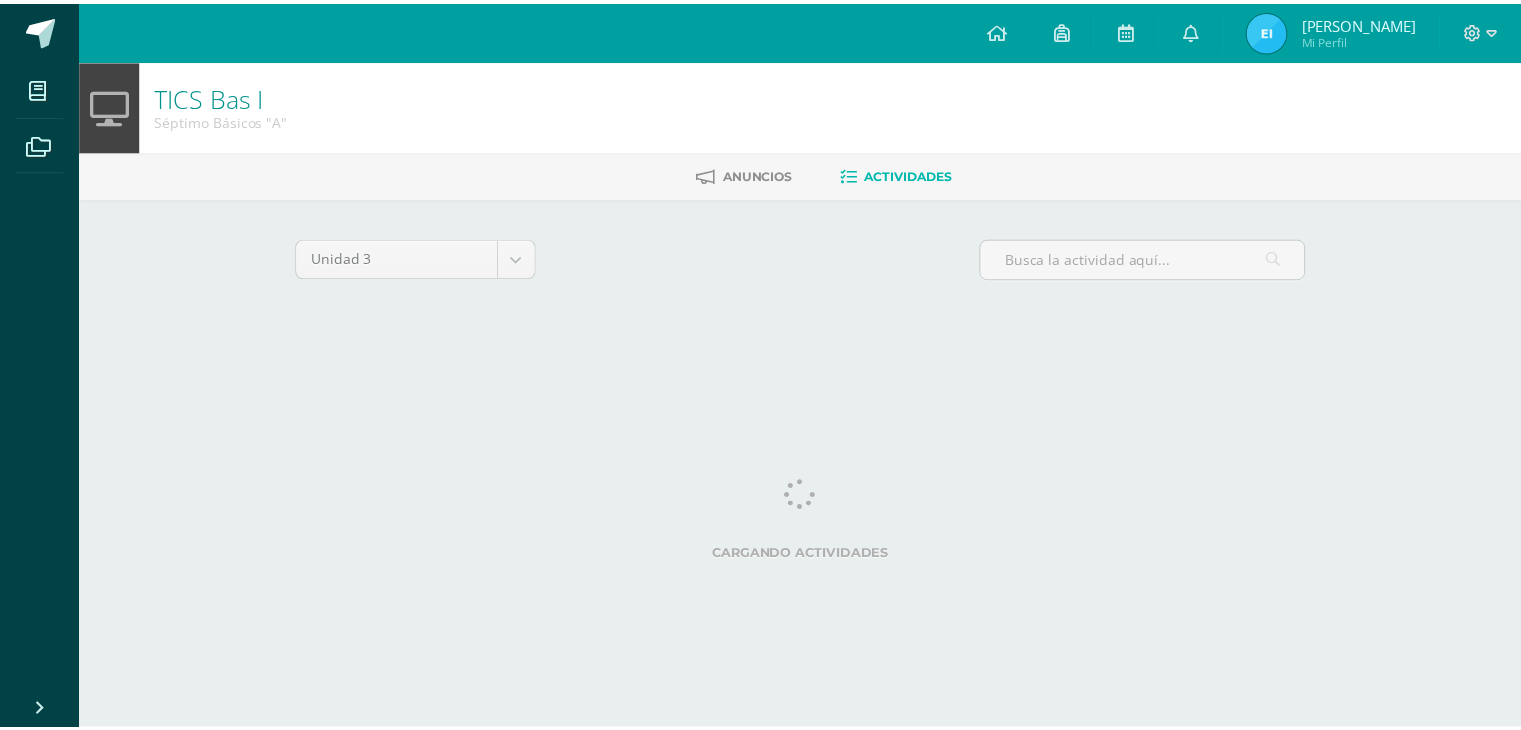 scroll, scrollTop: 0, scrollLeft: 0, axis: both 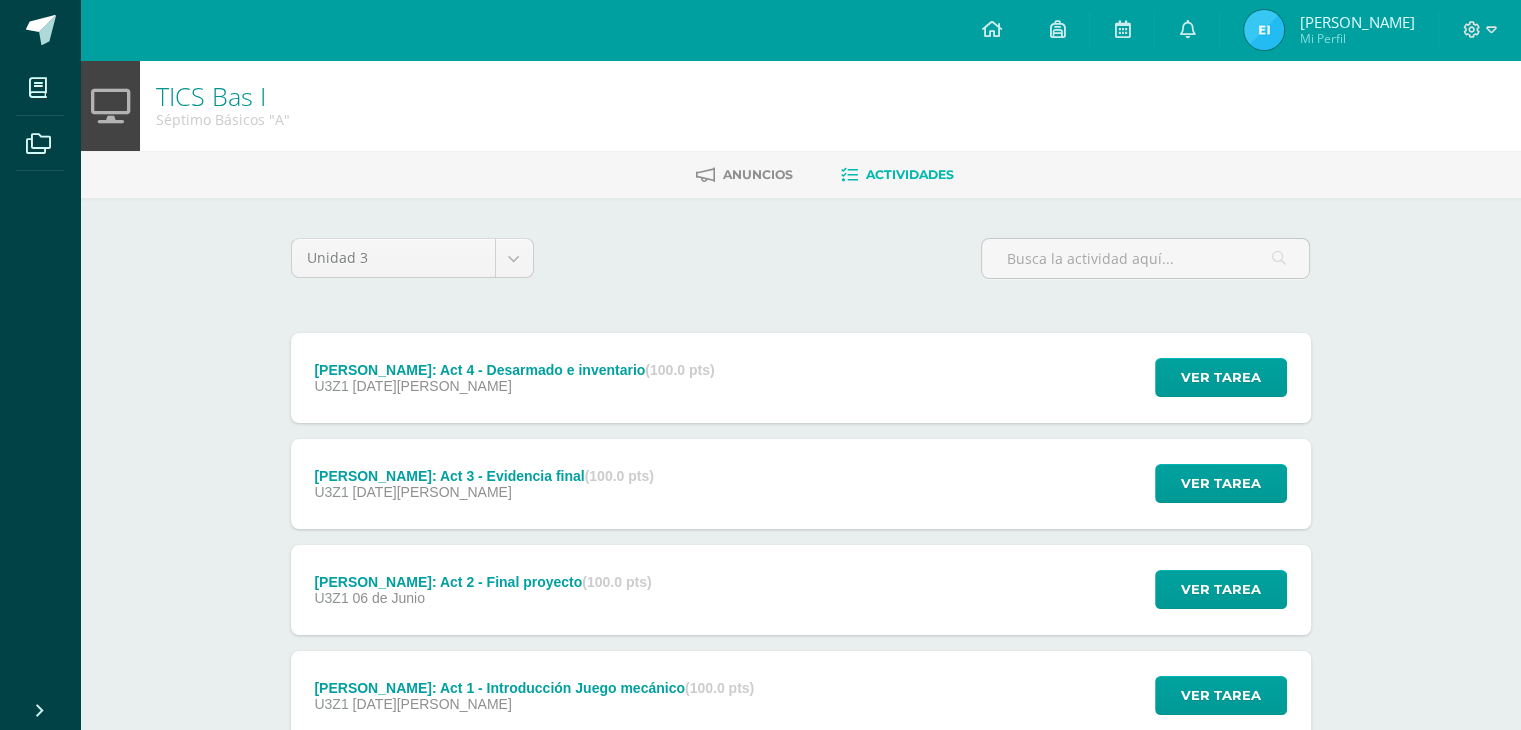 drag, startPoint x: 1343, startPoint y: 21, endPoint x: 1374, endPoint y: 44, distance: 38.600517 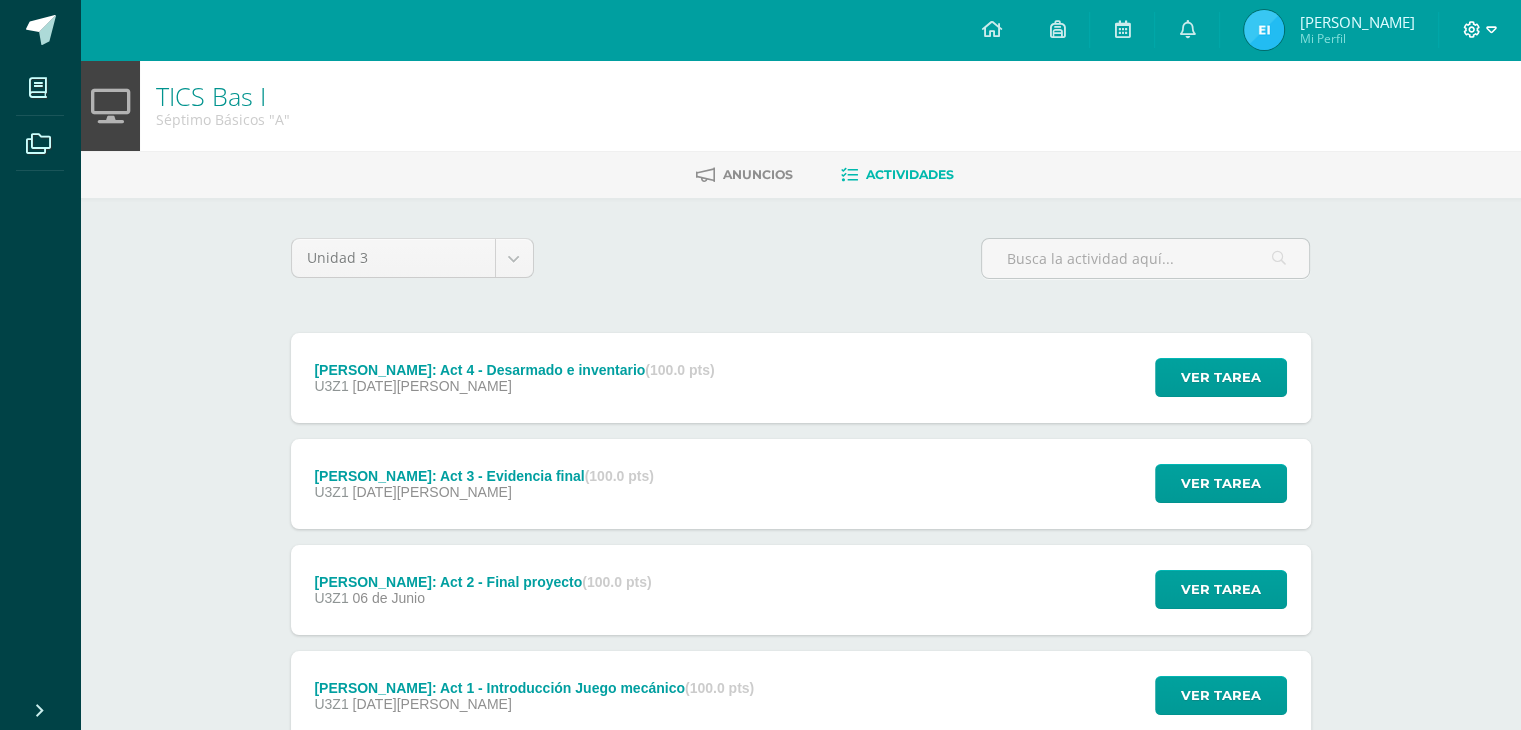 click 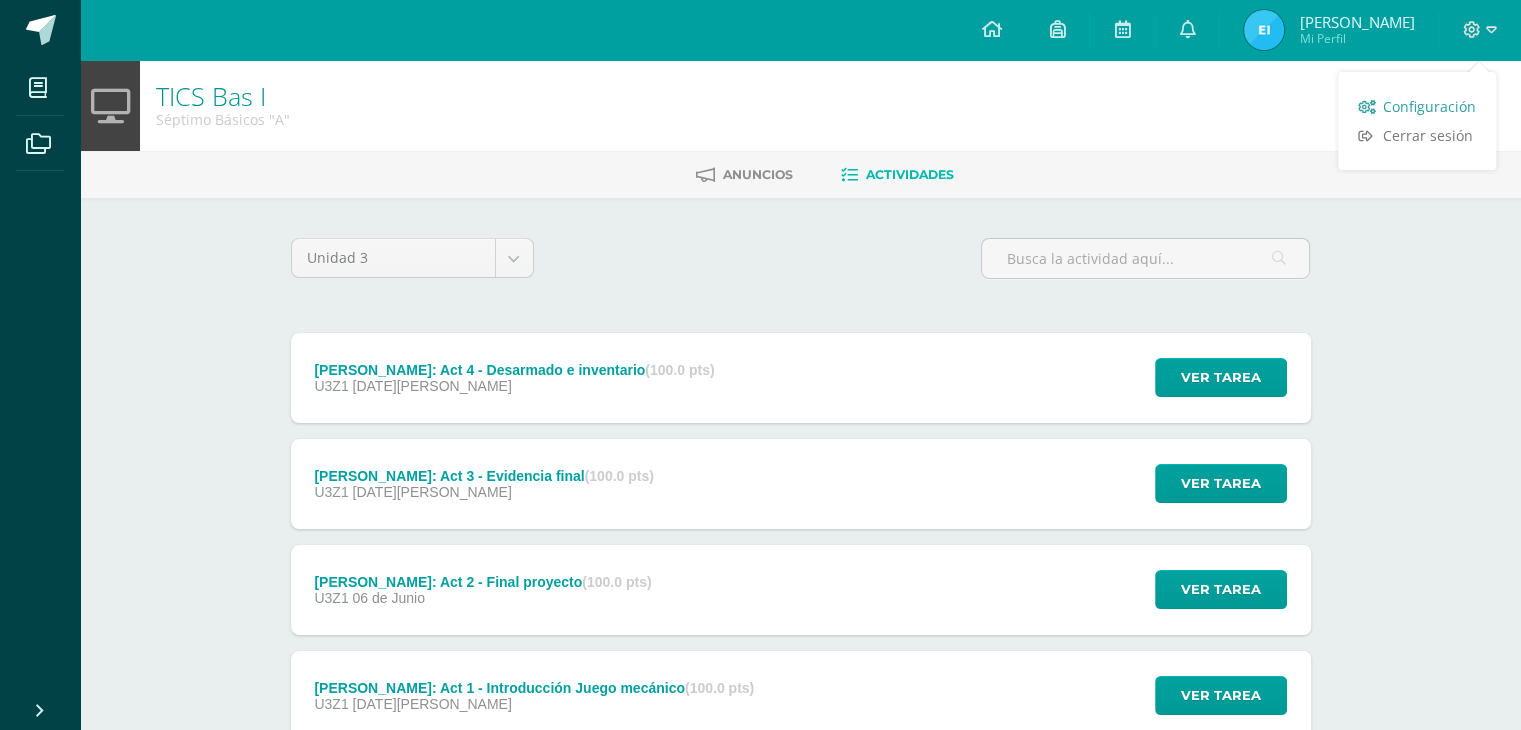 click 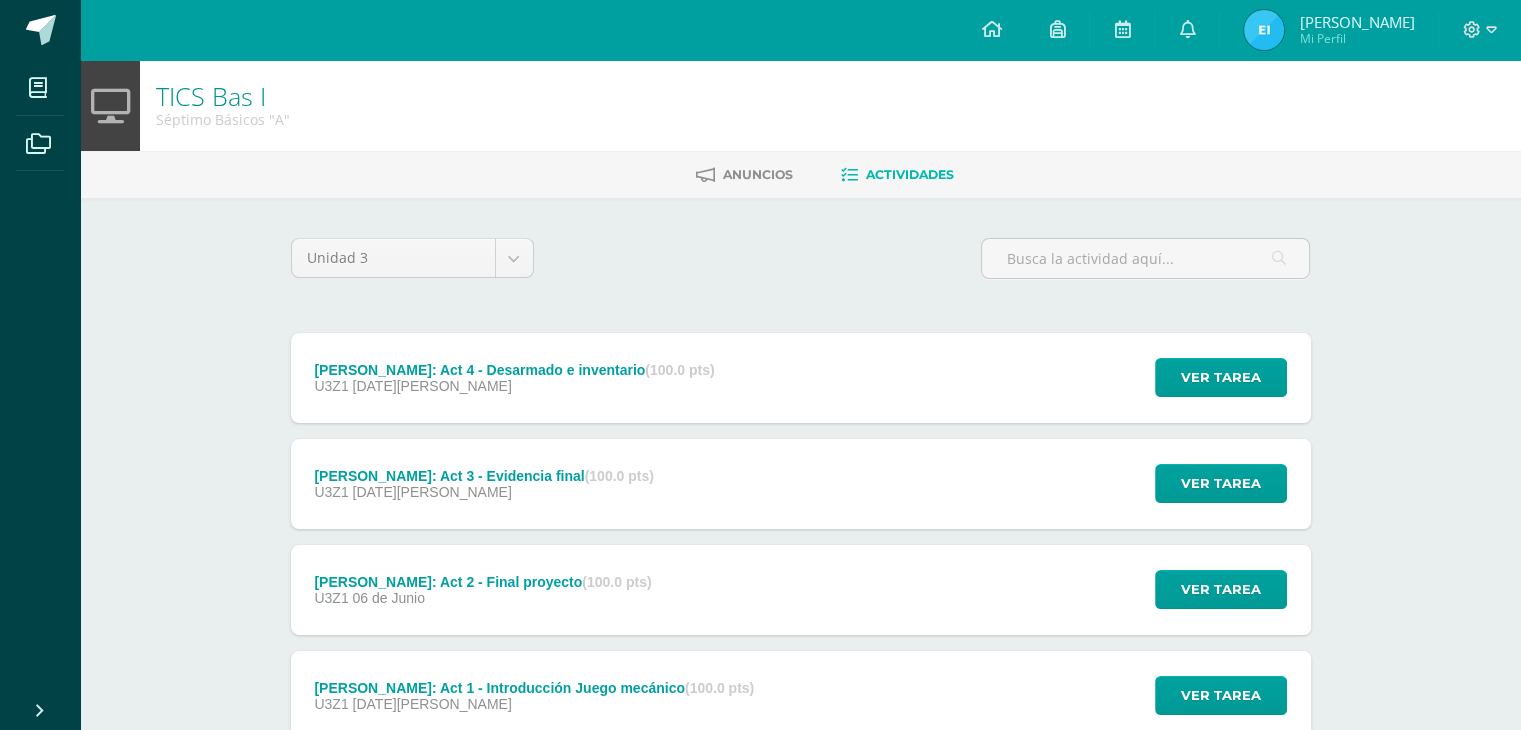 click on "TICS  Bas I
Séptimo Básicos "A"" at bounding box center (800, 105) 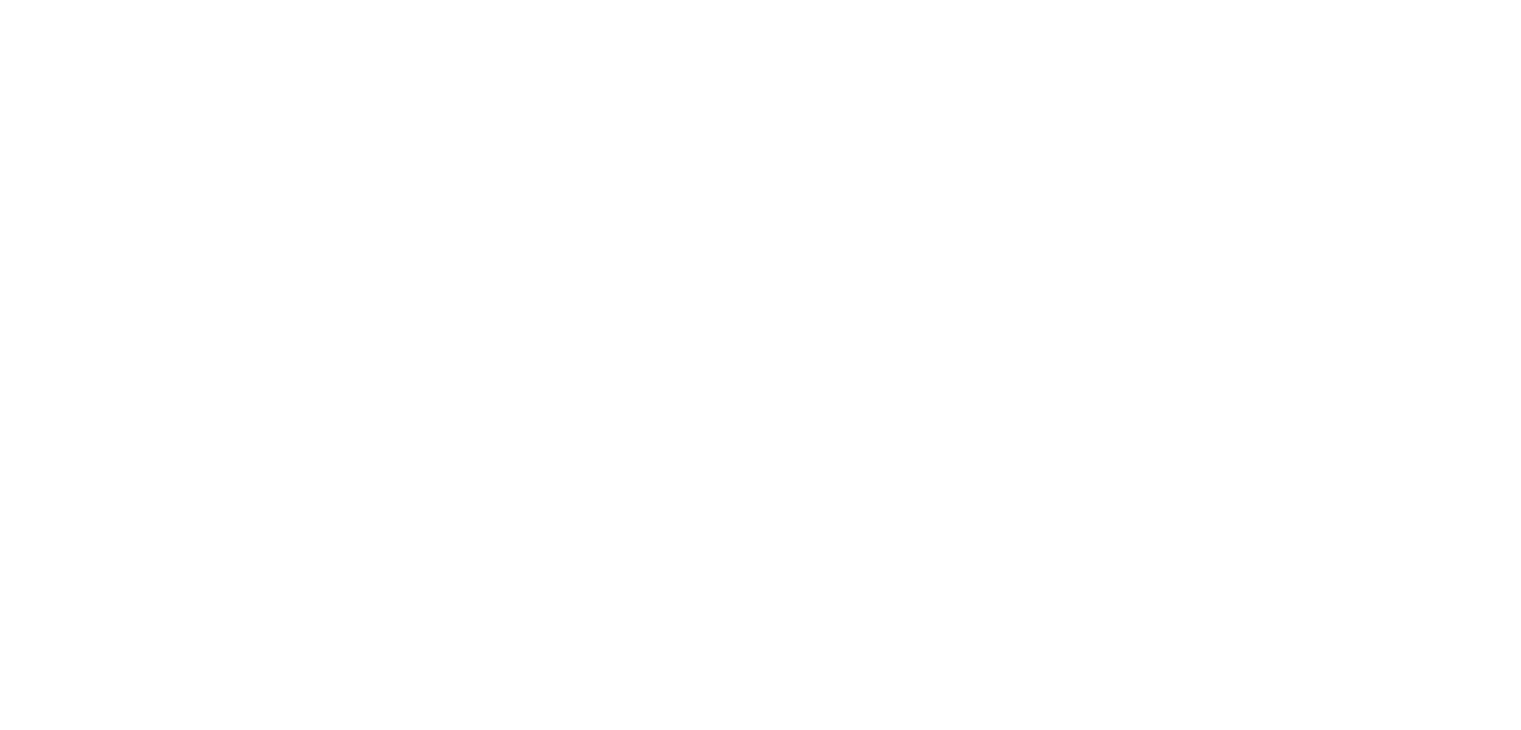 scroll, scrollTop: 0, scrollLeft: 0, axis: both 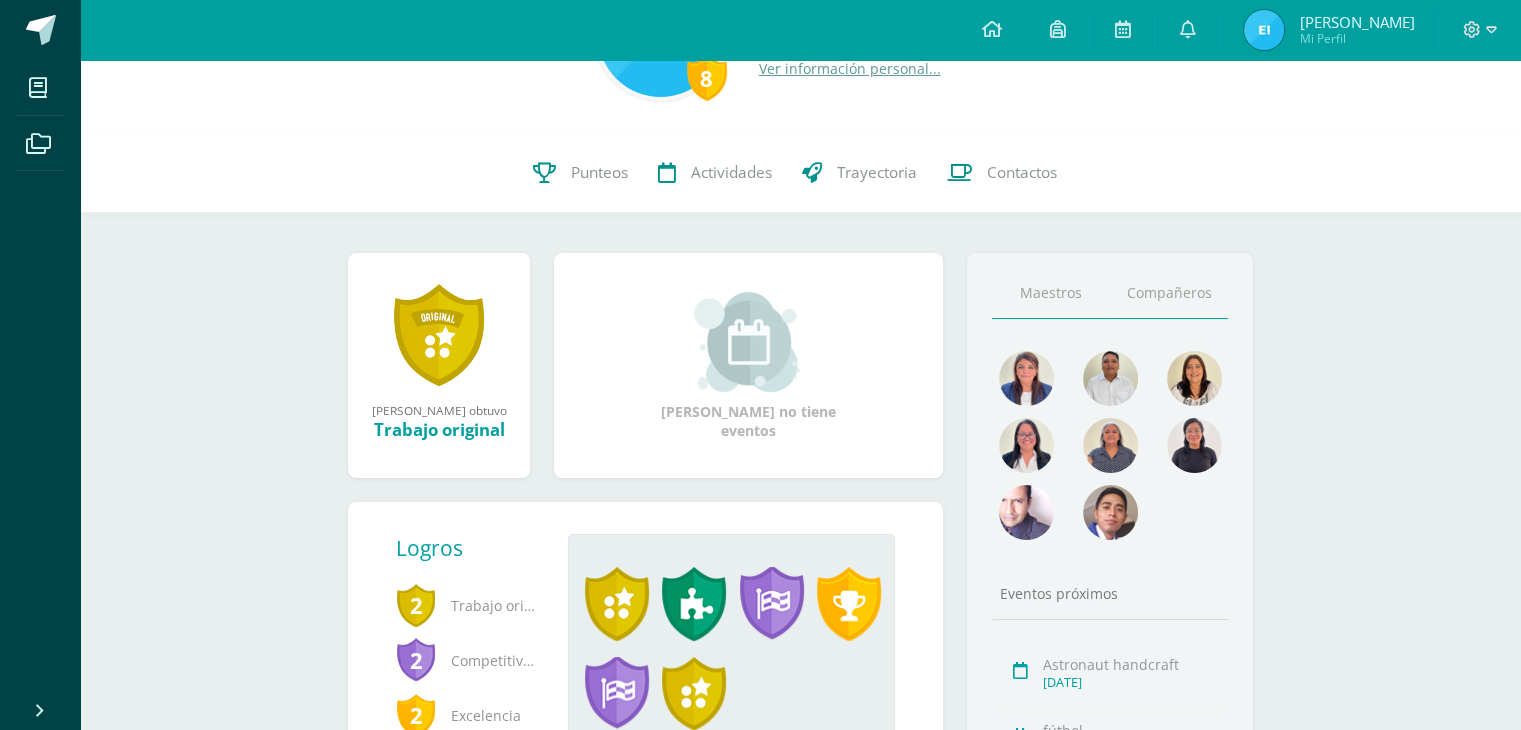 click on "Compañeros" at bounding box center [1169, 293] 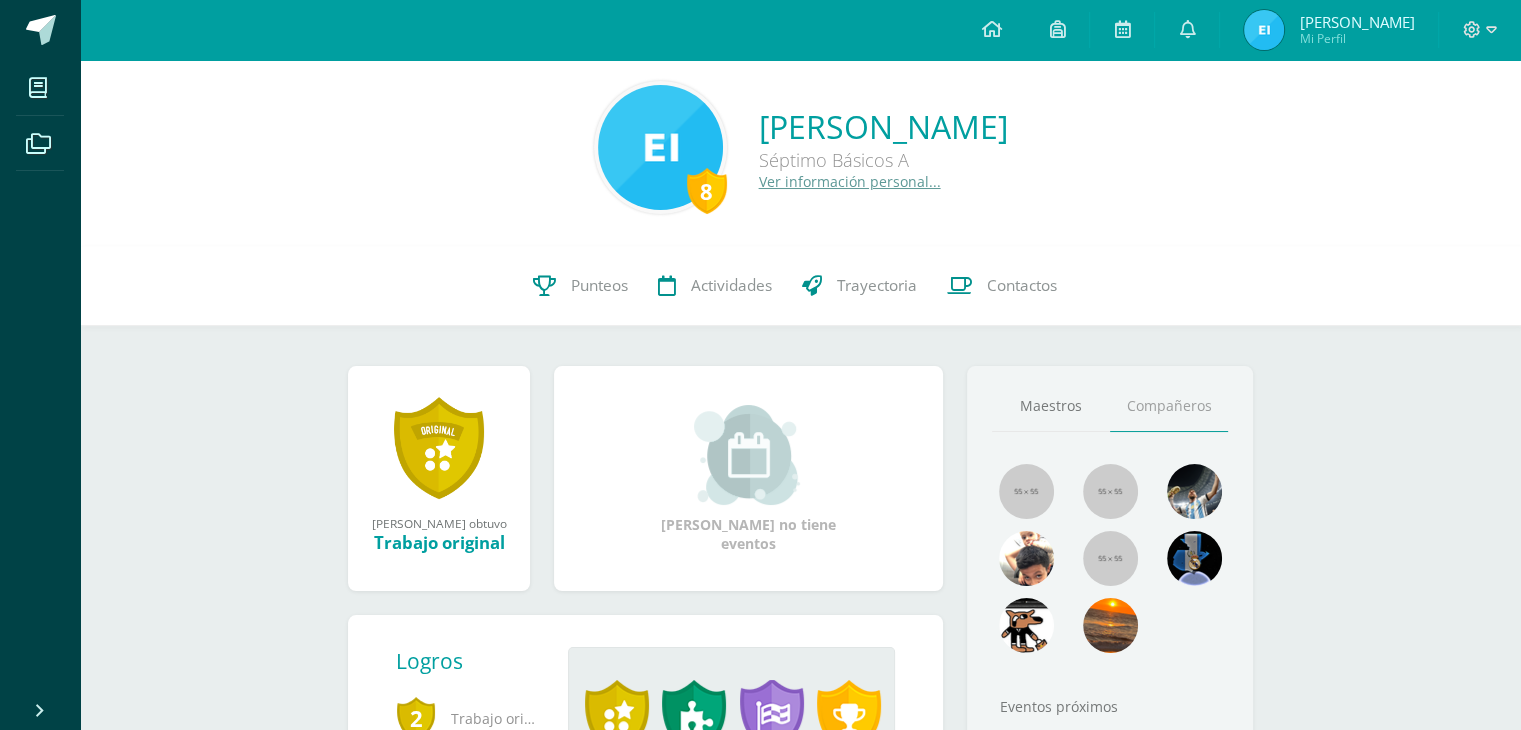 scroll, scrollTop: 0, scrollLeft: 0, axis: both 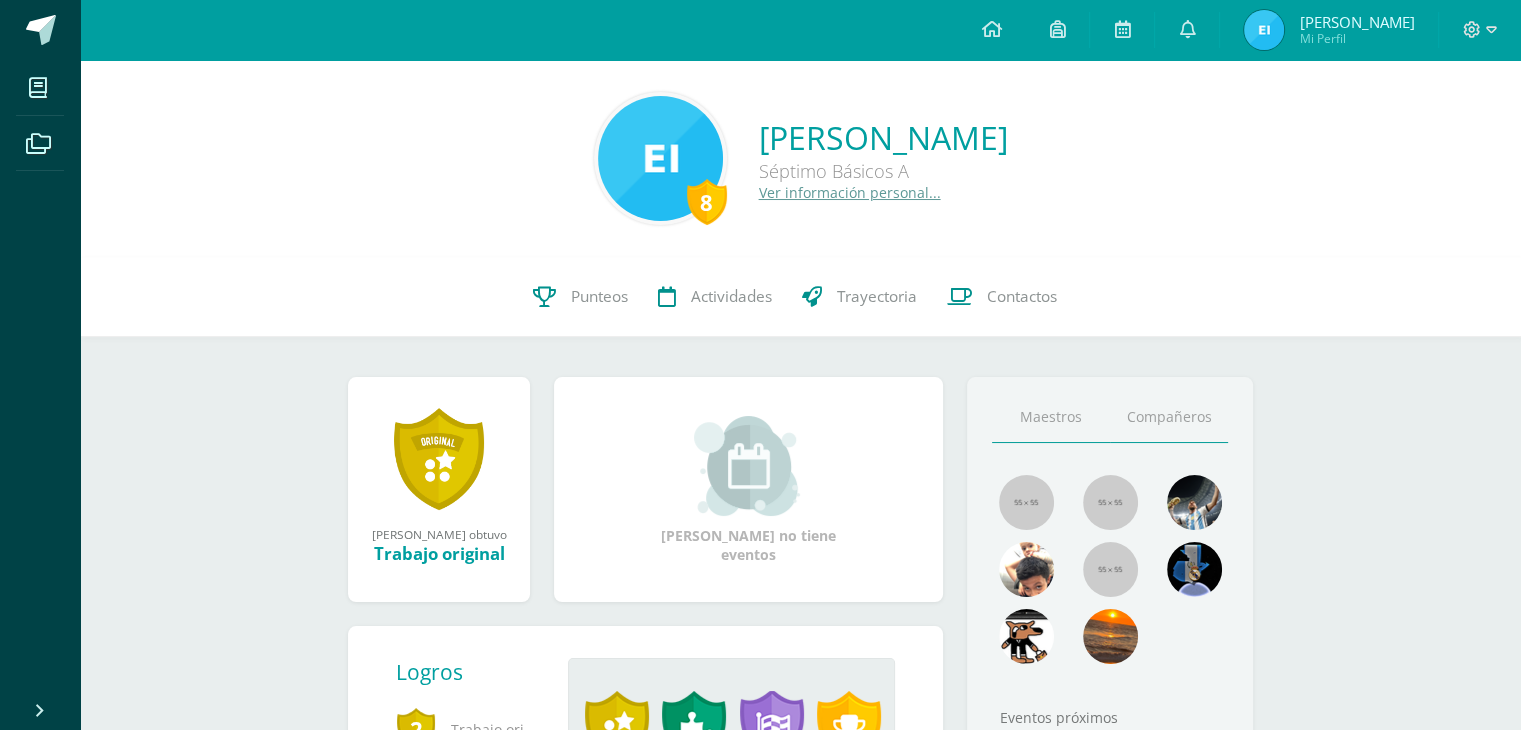 click on "Maestros" at bounding box center [1051, 417] 